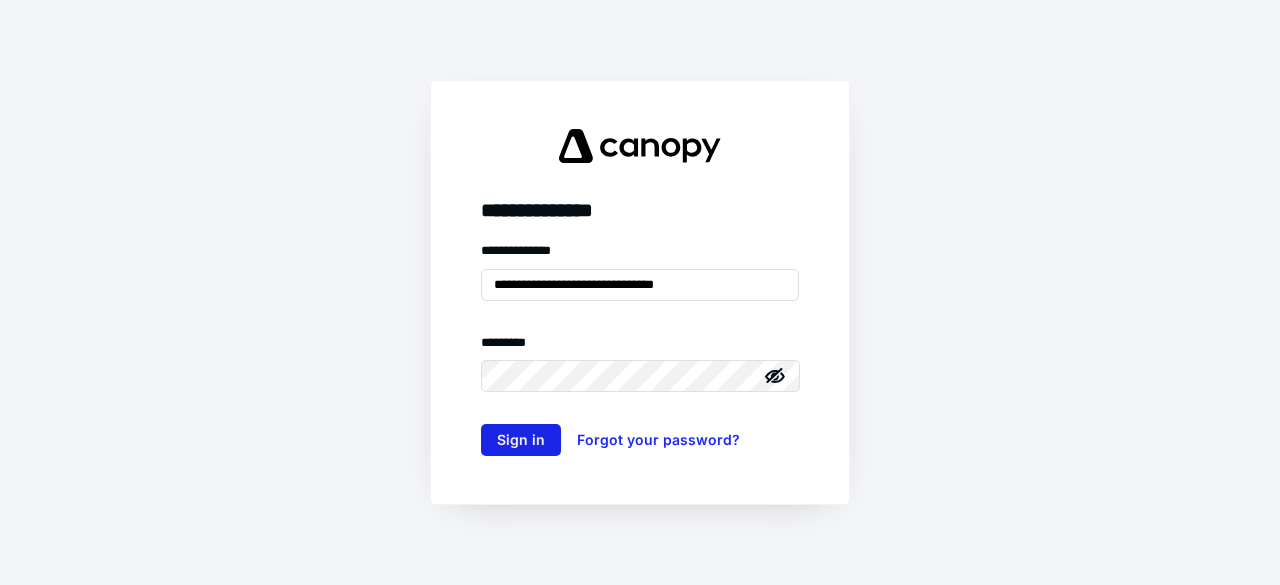 scroll, scrollTop: 0, scrollLeft: 0, axis: both 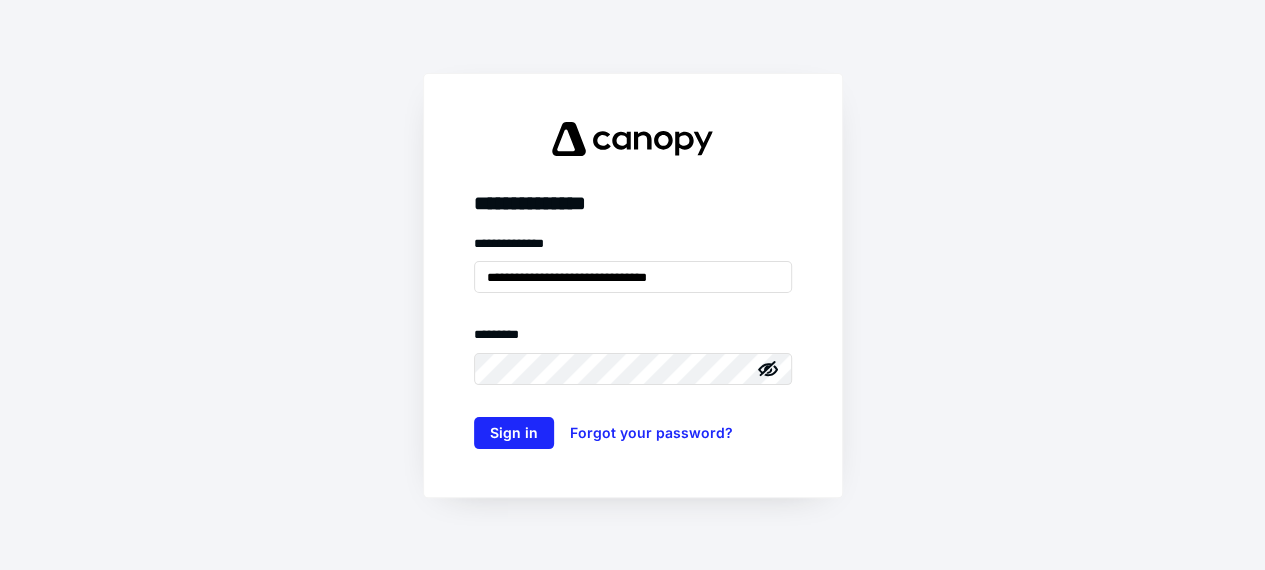 drag, startPoint x: 404, startPoint y: 438, endPoint x: 415, endPoint y: 438, distance: 11 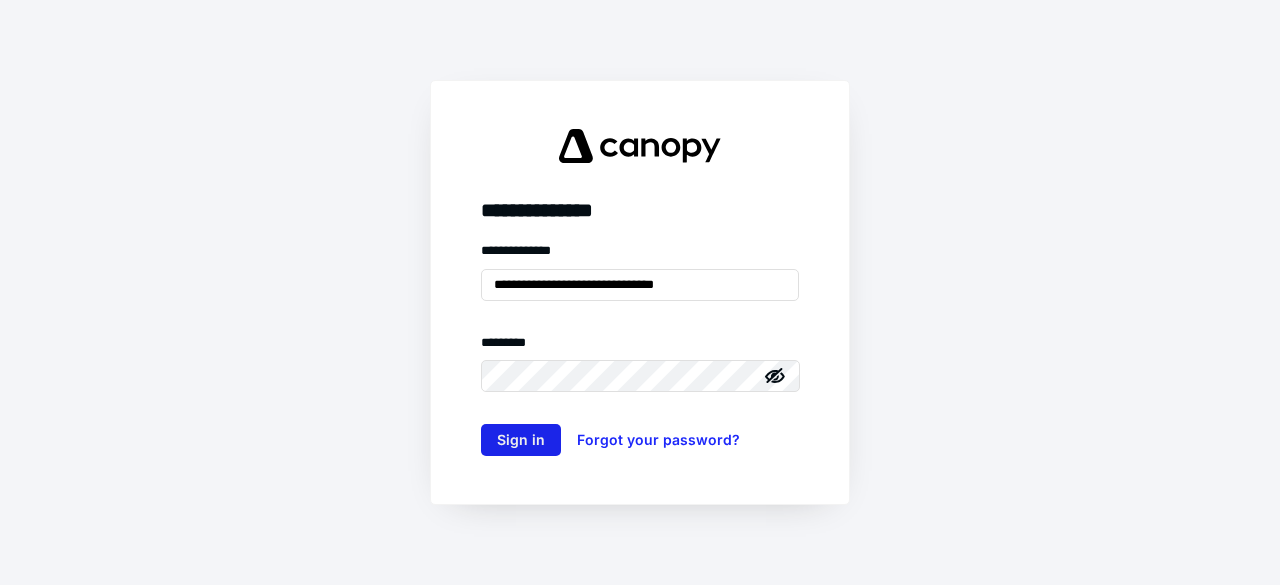 click on "Sign in" at bounding box center [521, 440] 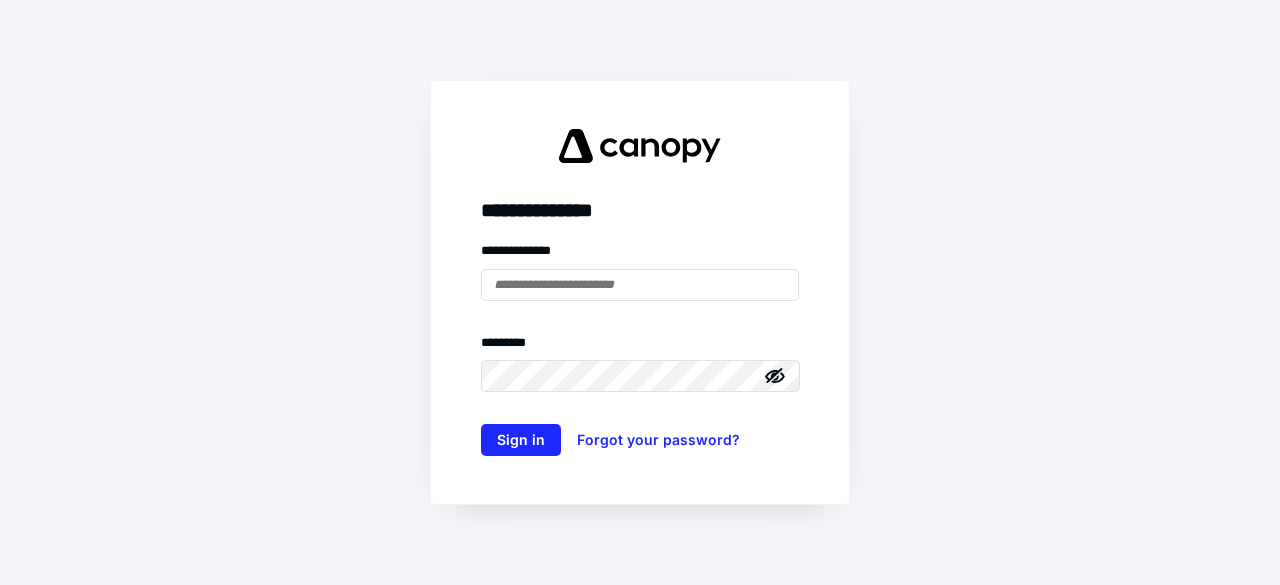 scroll, scrollTop: 0, scrollLeft: 0, axis: both 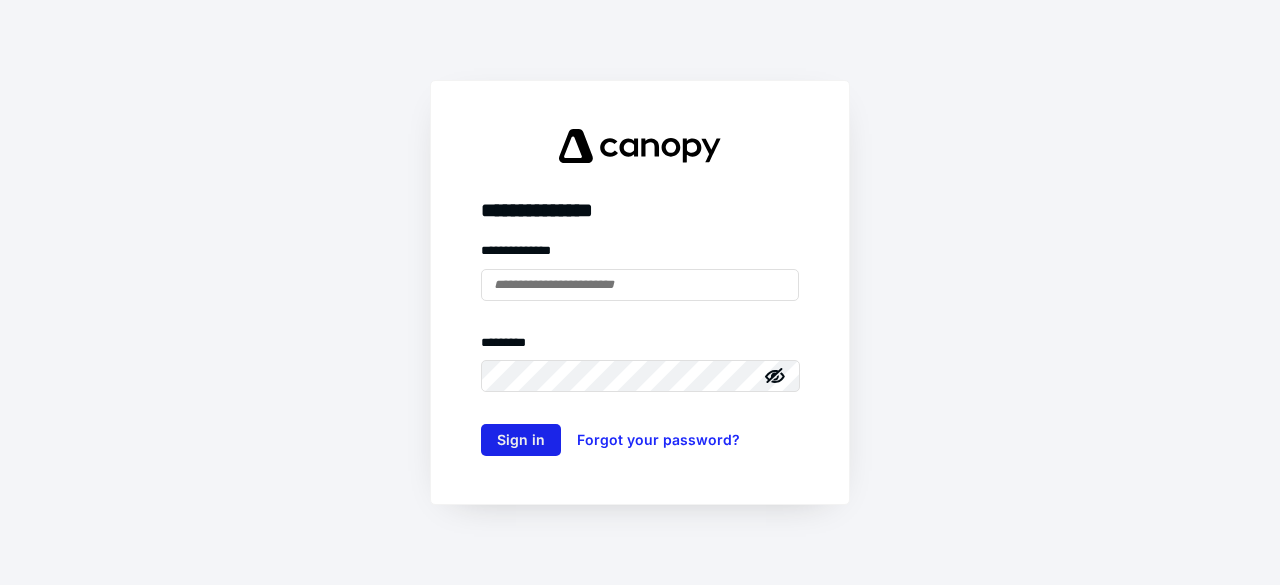 type on "**********" 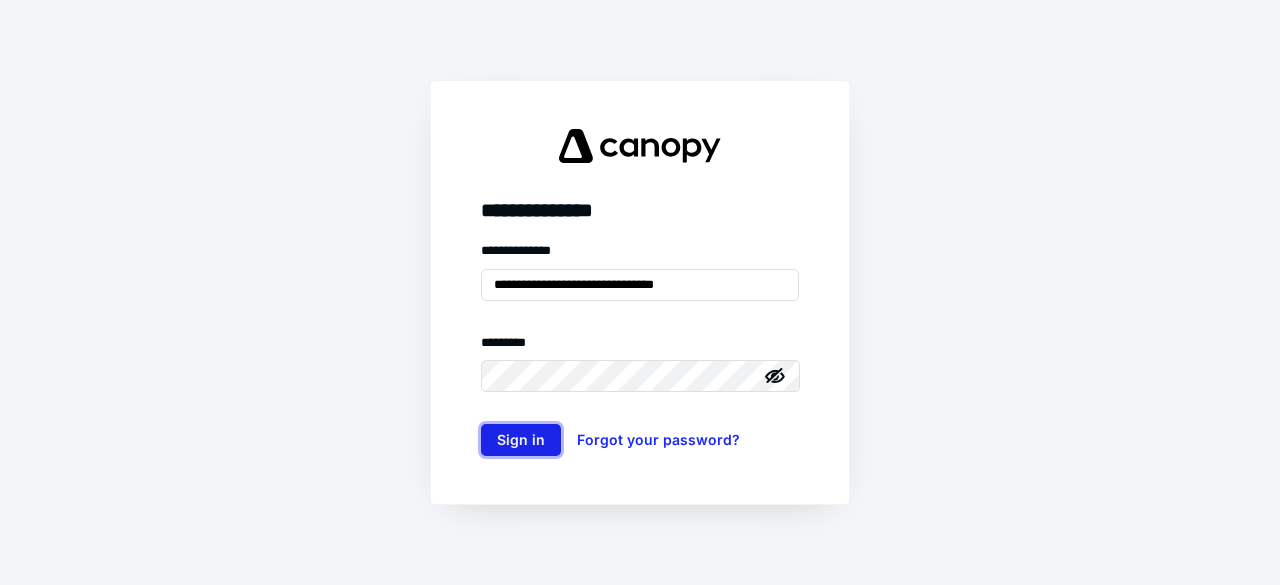 click on "Sign in" at bounding box center (521, 440) 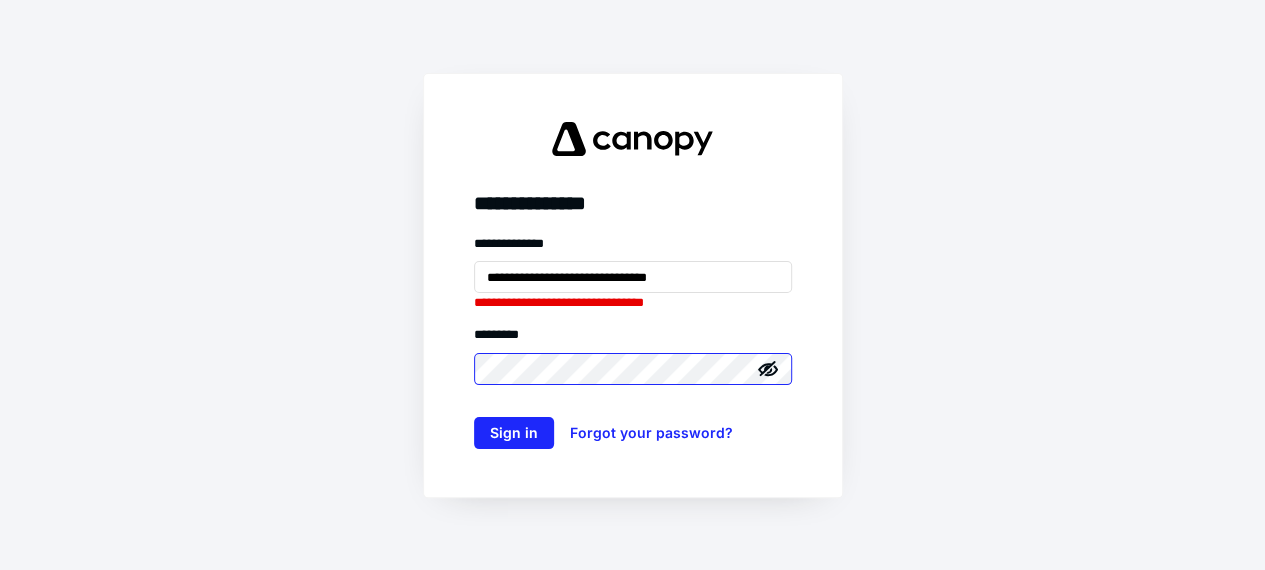 scroll, scrollTop: 53, scrollLeft: 0, axis: vertical 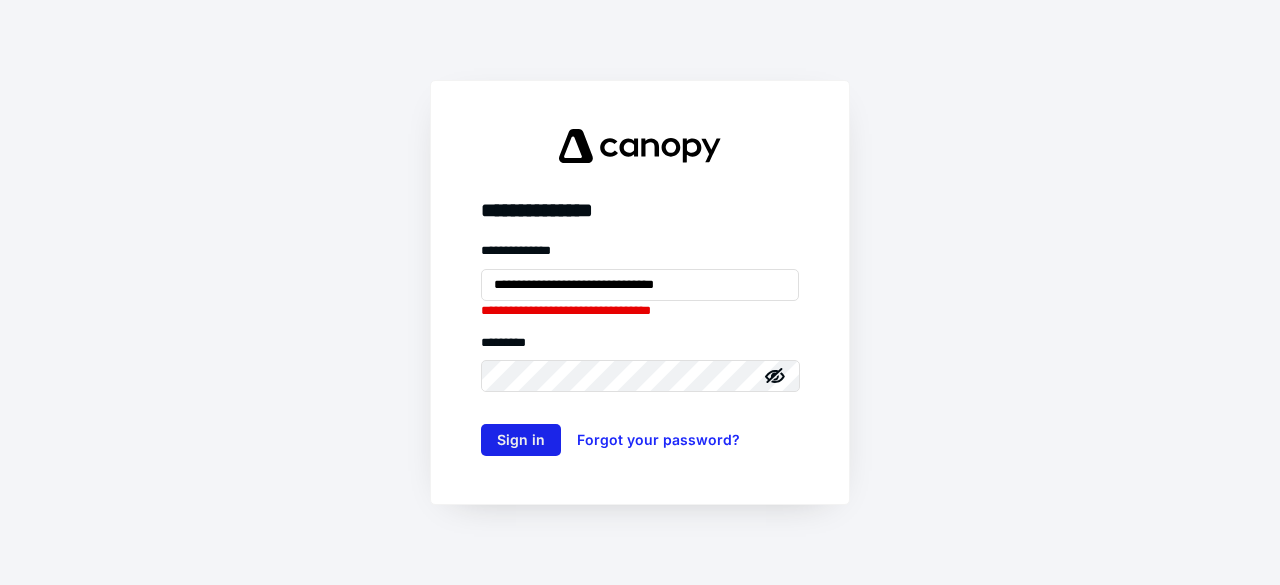 click on "Sign in" at bounding box center (521, 440) 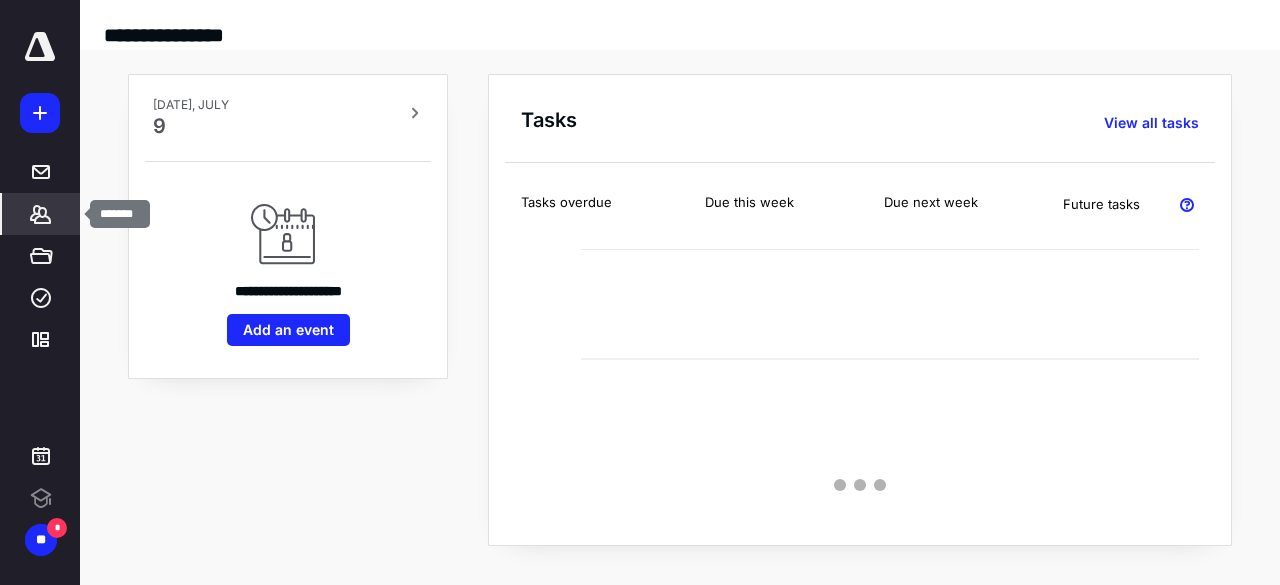 click 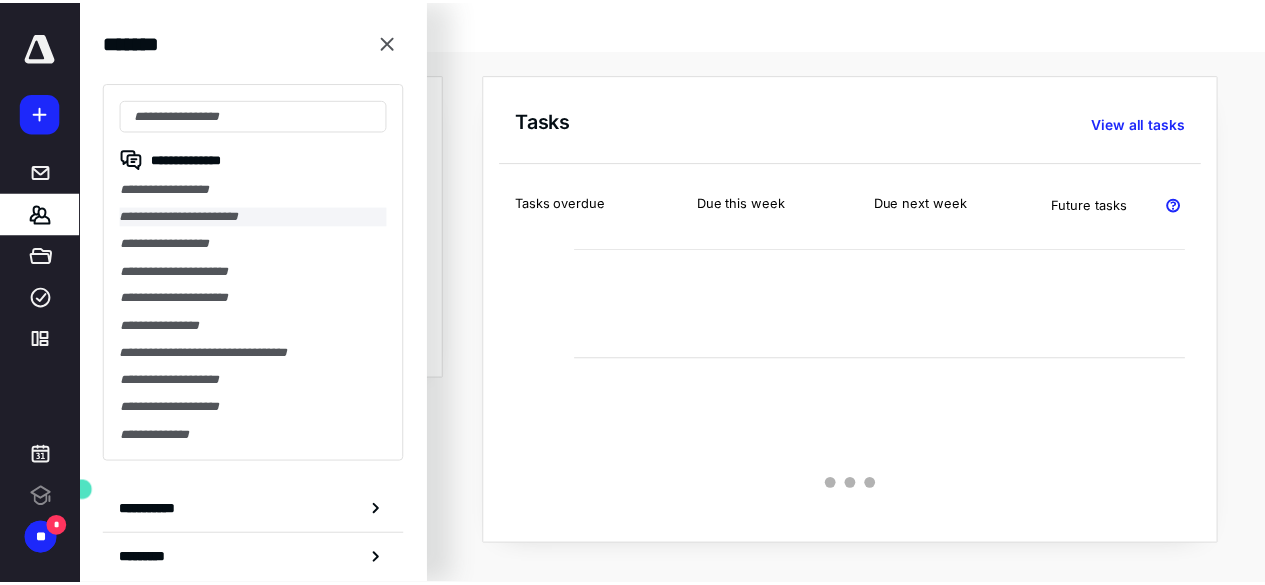 scroll, scrollTop: 0, scrollLeft: 0, axis: both 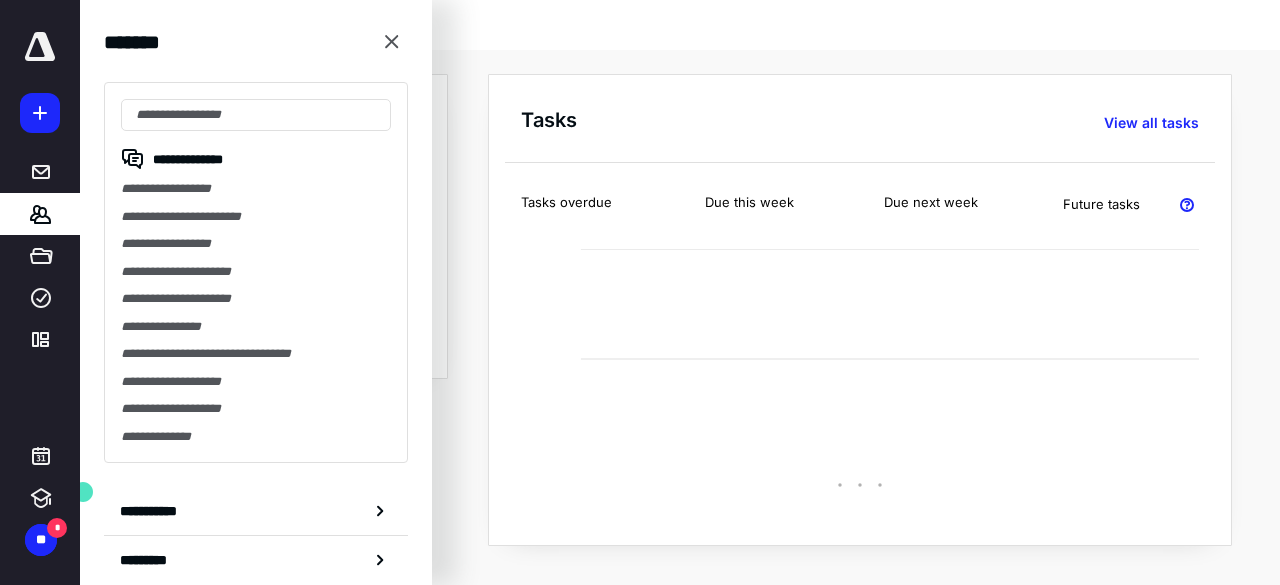 click on "**********" at bounding box center [256, 272] 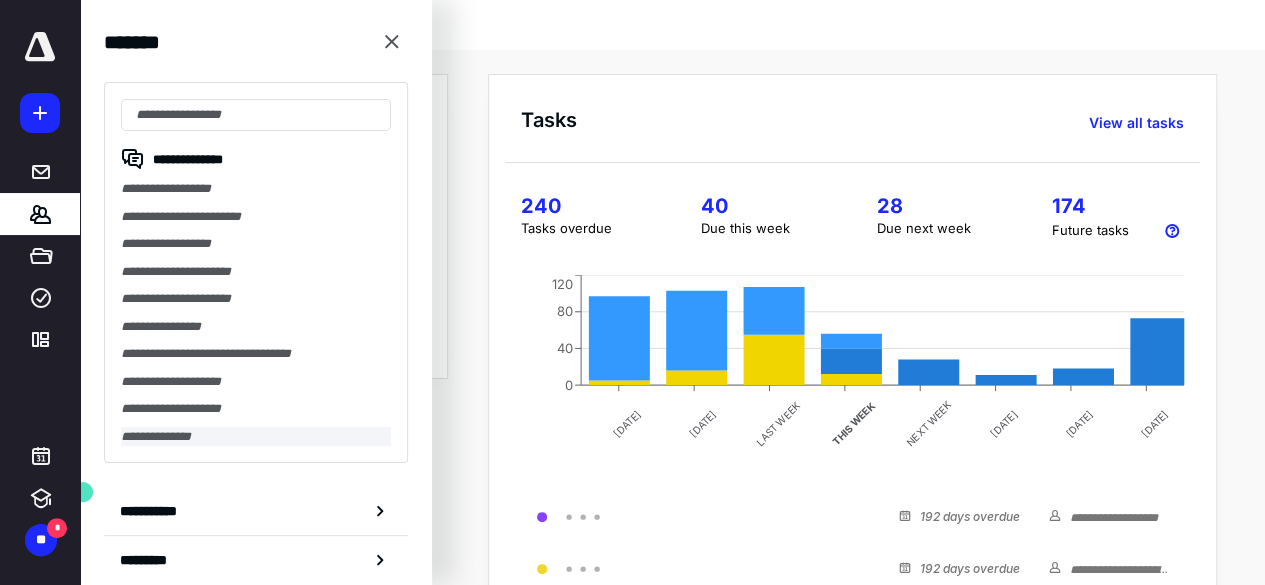 click on "**********" at bounding box center (256, 437) 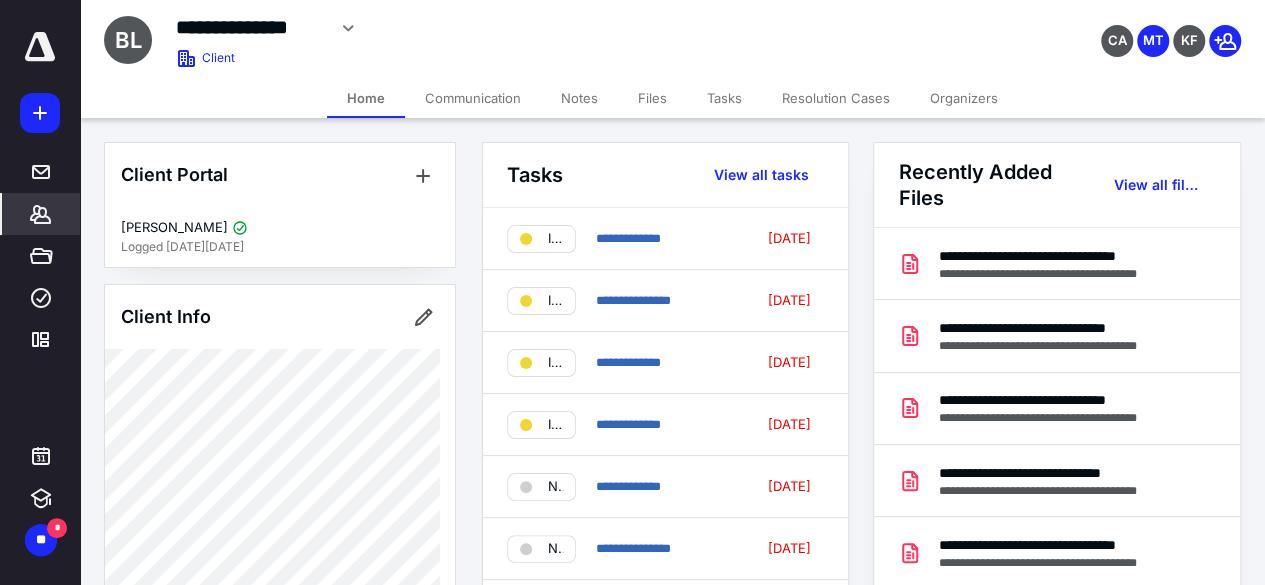 click on "Tasks" at bounding box center [724, 98] 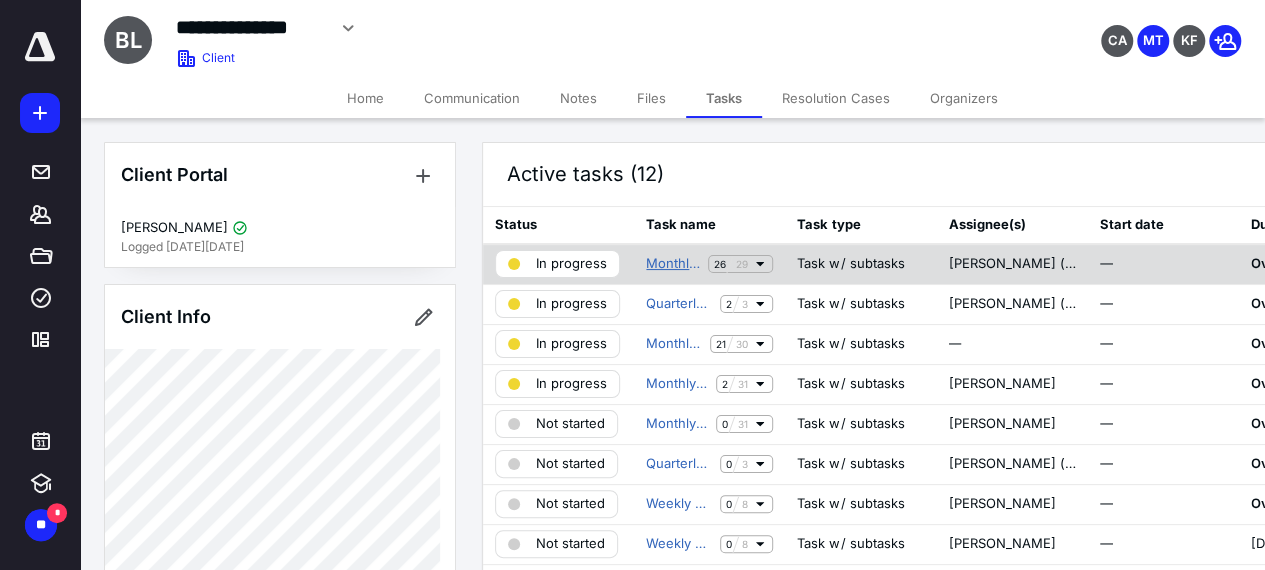 click on "Monthly Tasks" at bounding box center (673, 264) 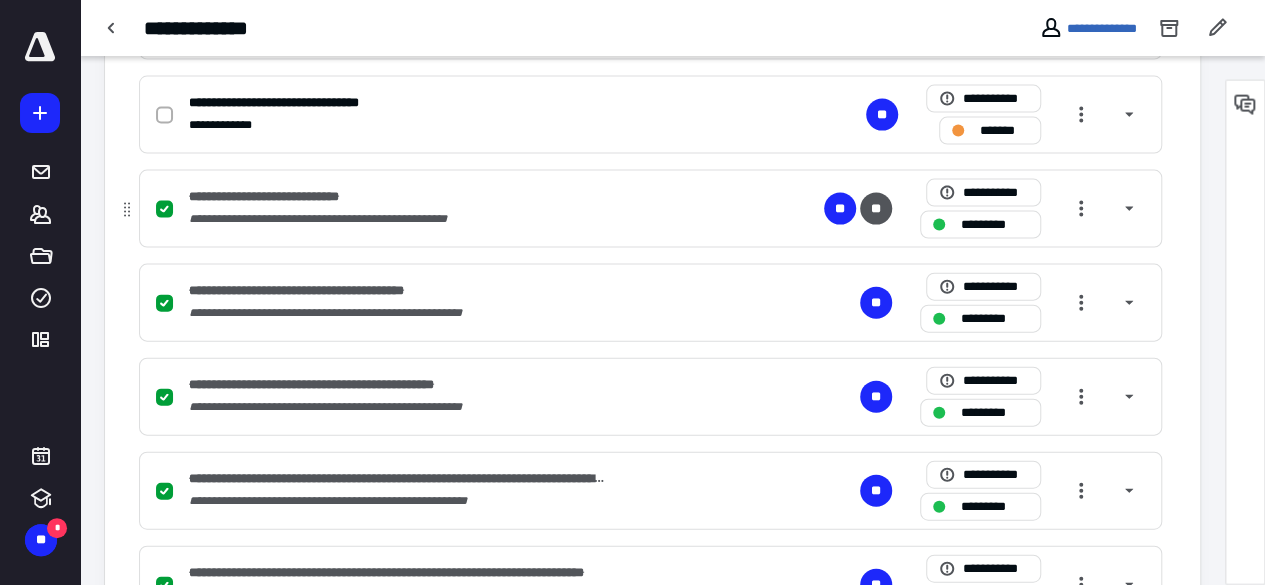 scroll, scrollTop: 2400, scrollLeft: 0, axis: vertical 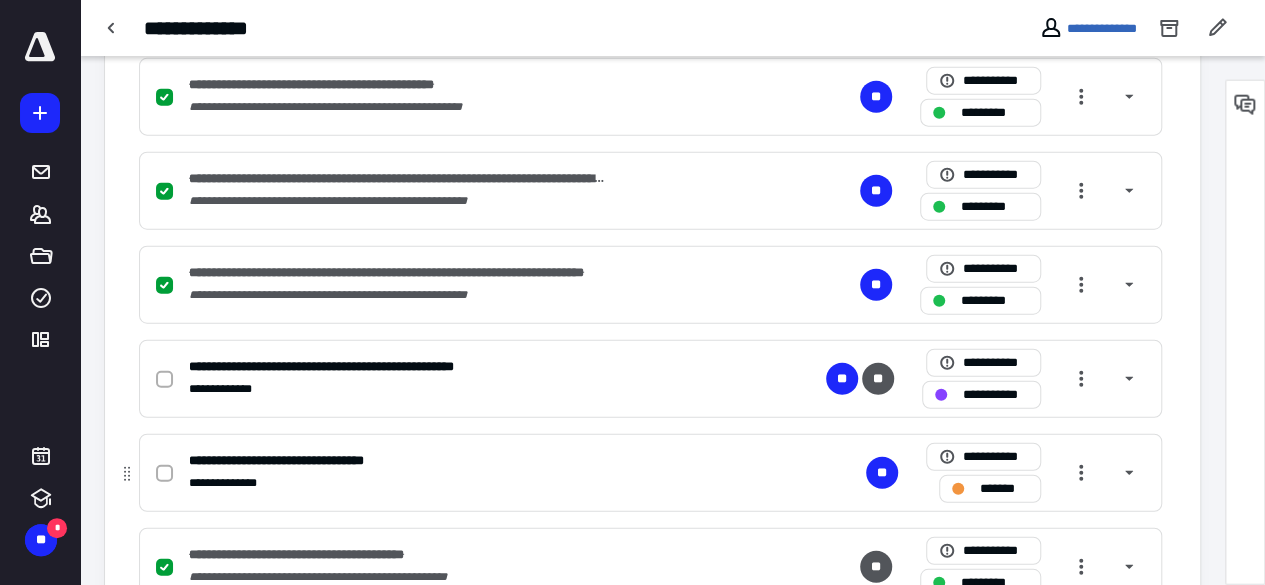 click on "**********" at bounding box center (650, 473) 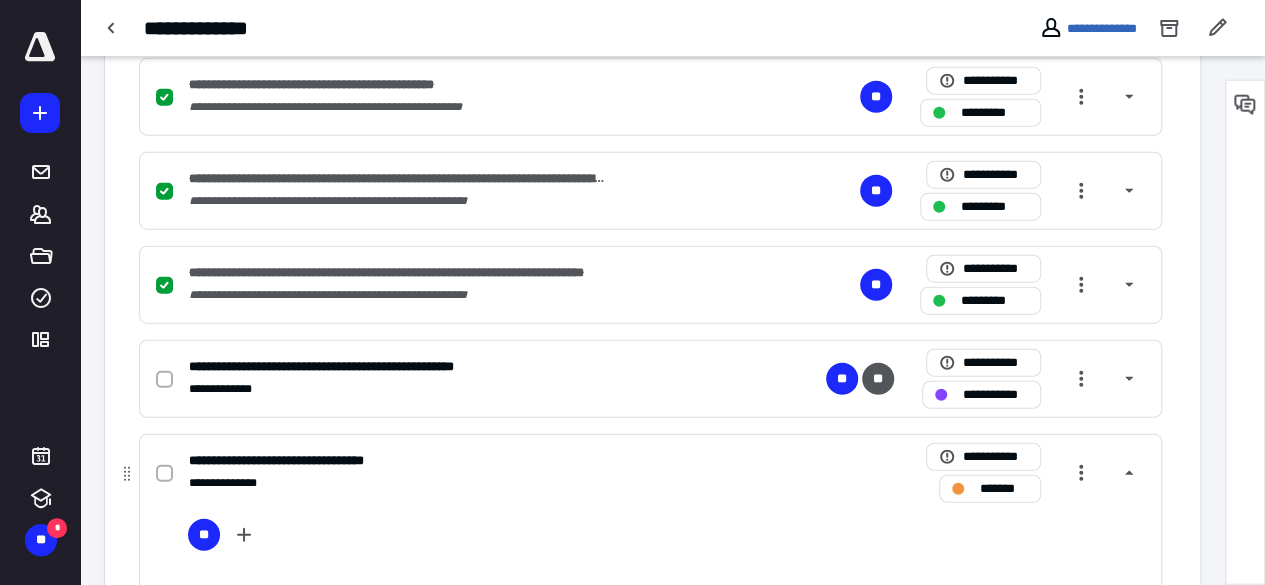 scroll, scrollTop: 2700, scrollLeft: 0, axis: vertical 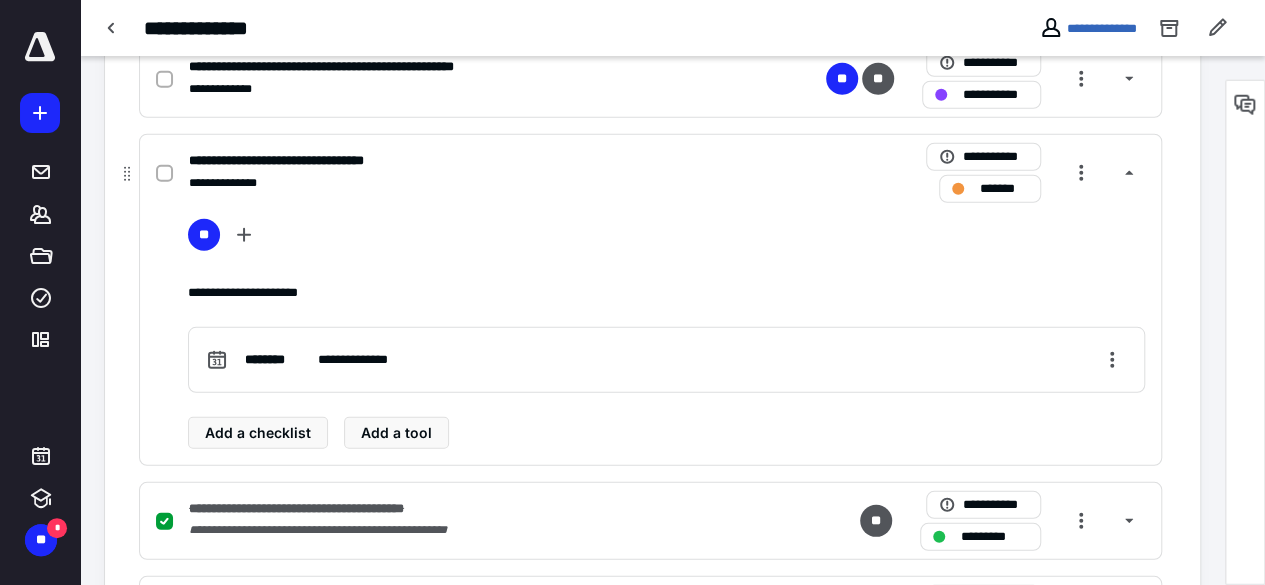 click on "**********" at bounding box center [650, 173] 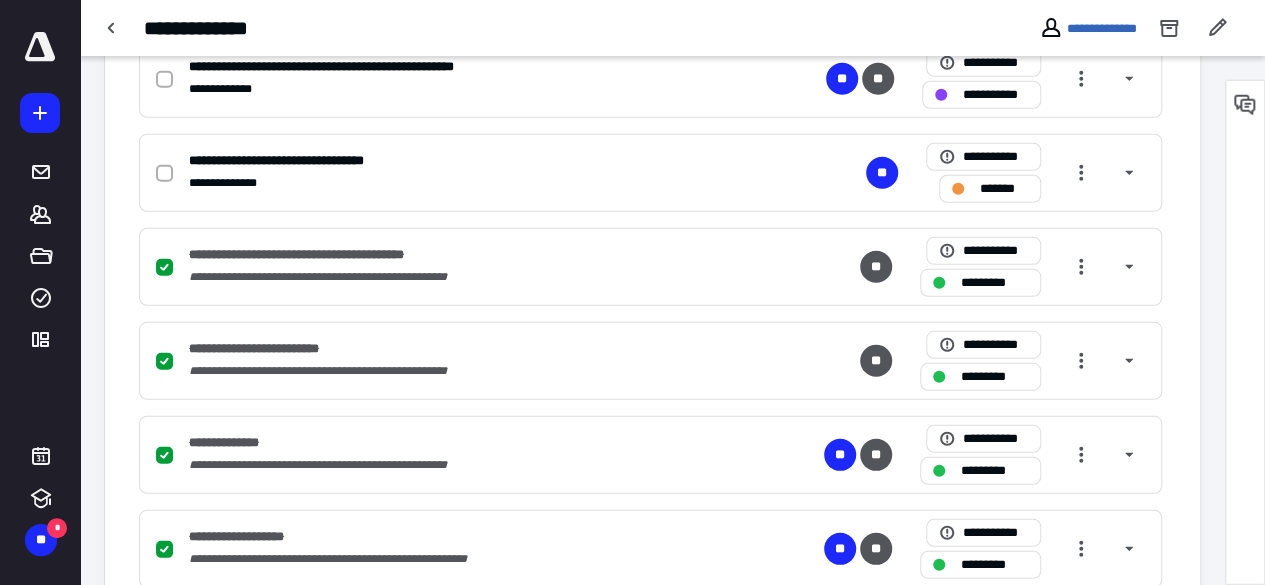 click at bounding box center [40, 47] 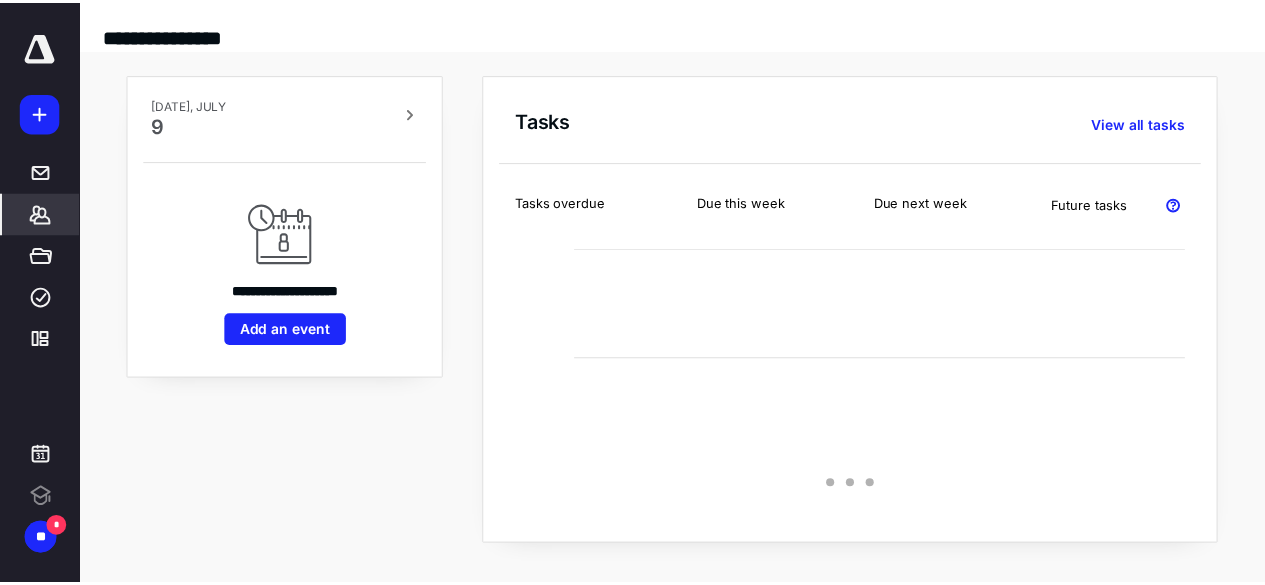 scroll, scrollTop: 0, scrollLeft: 0, axis: both 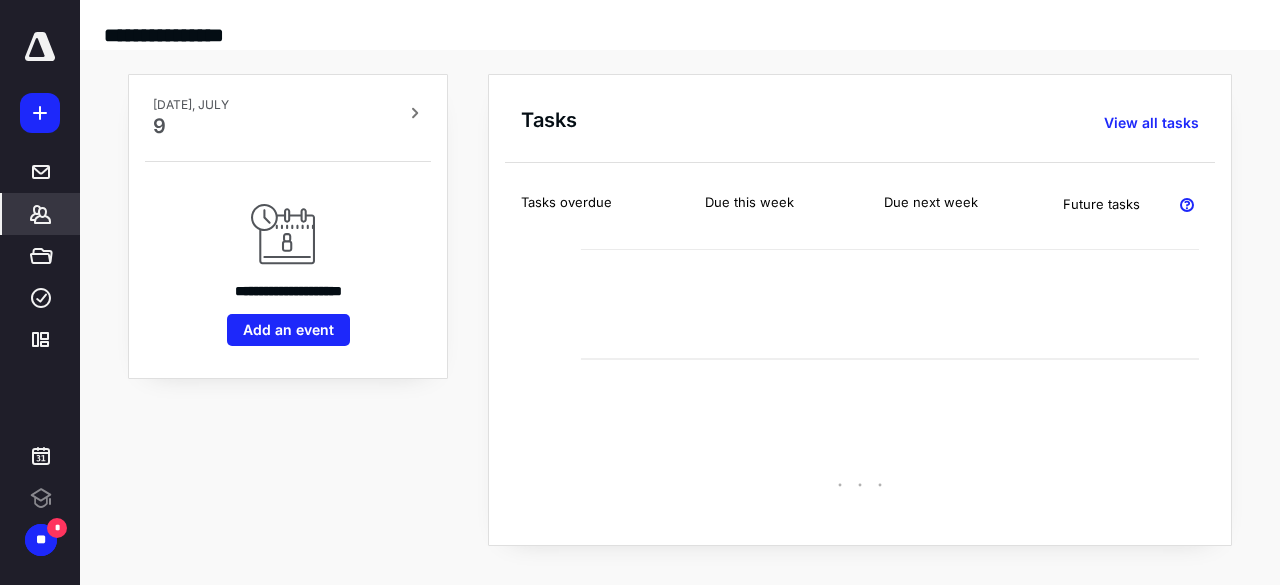 click on "*******" at bounding box center [41, 214] 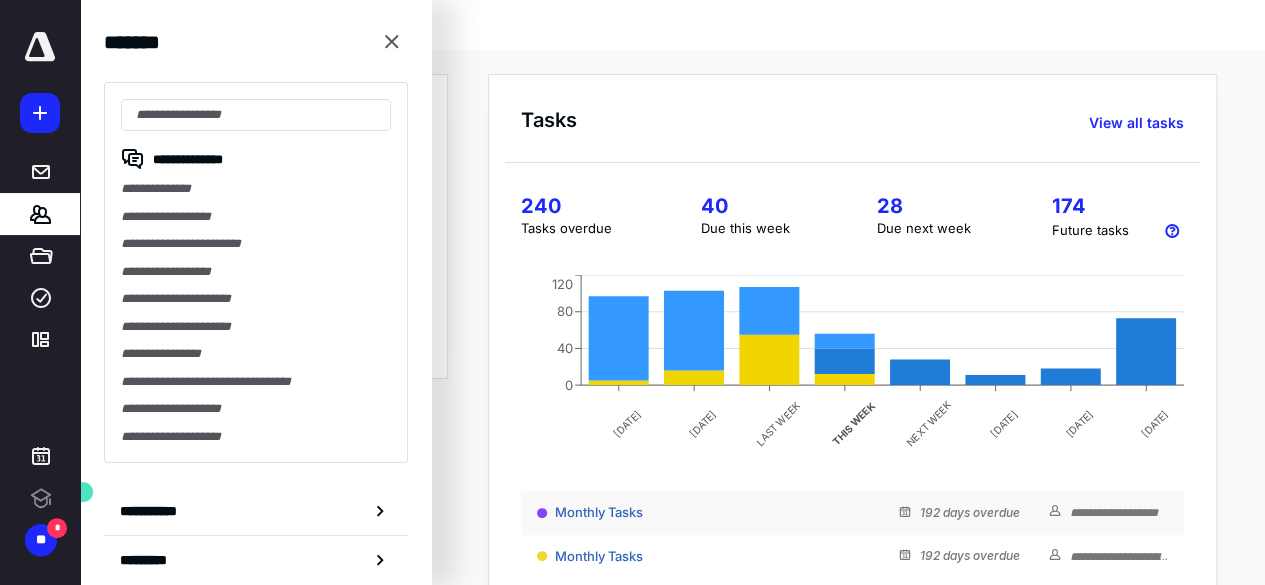 scroll, scrollTop: 0, scrollLeft: 0, axis: both 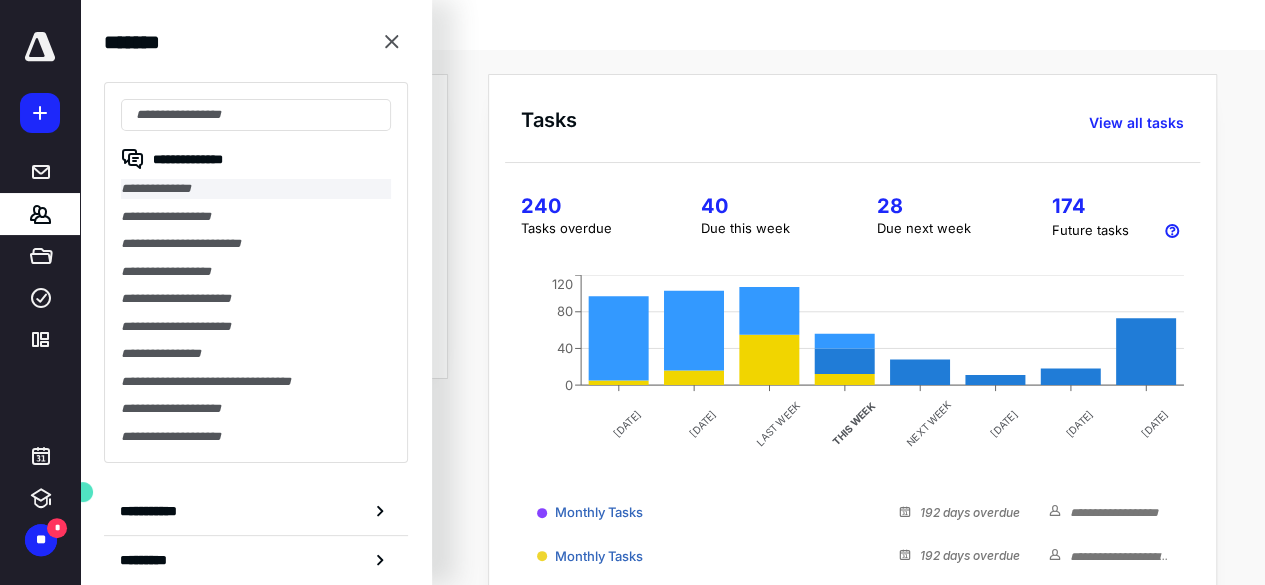click on "**********" at bounding box center (256, 189) 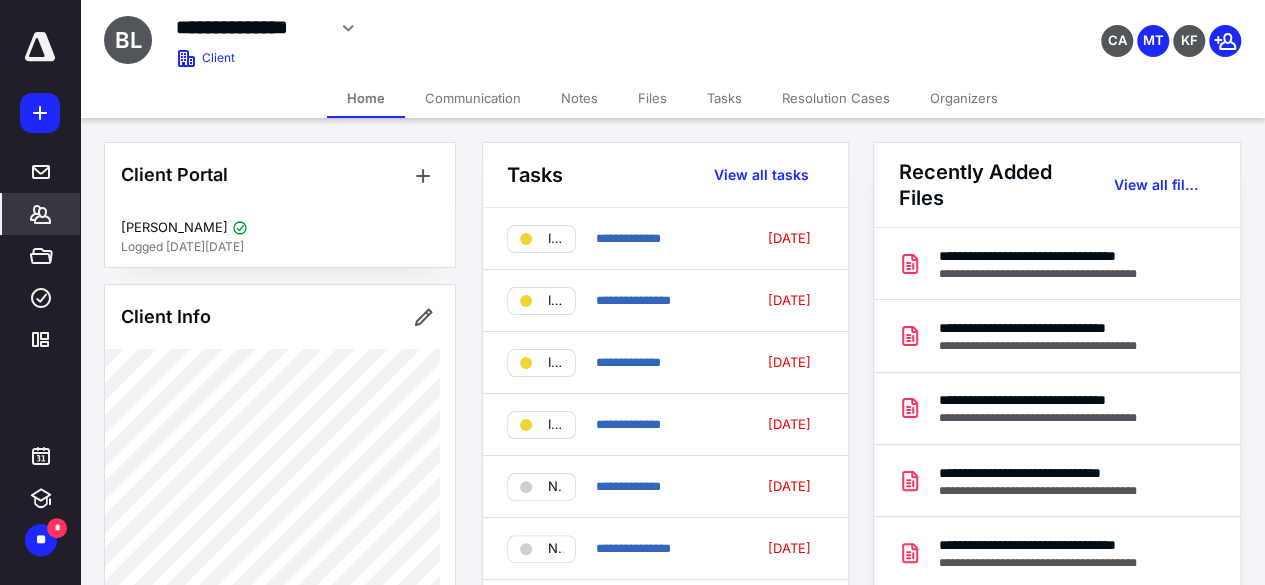click on "Files" at bounding box center (652, 98) 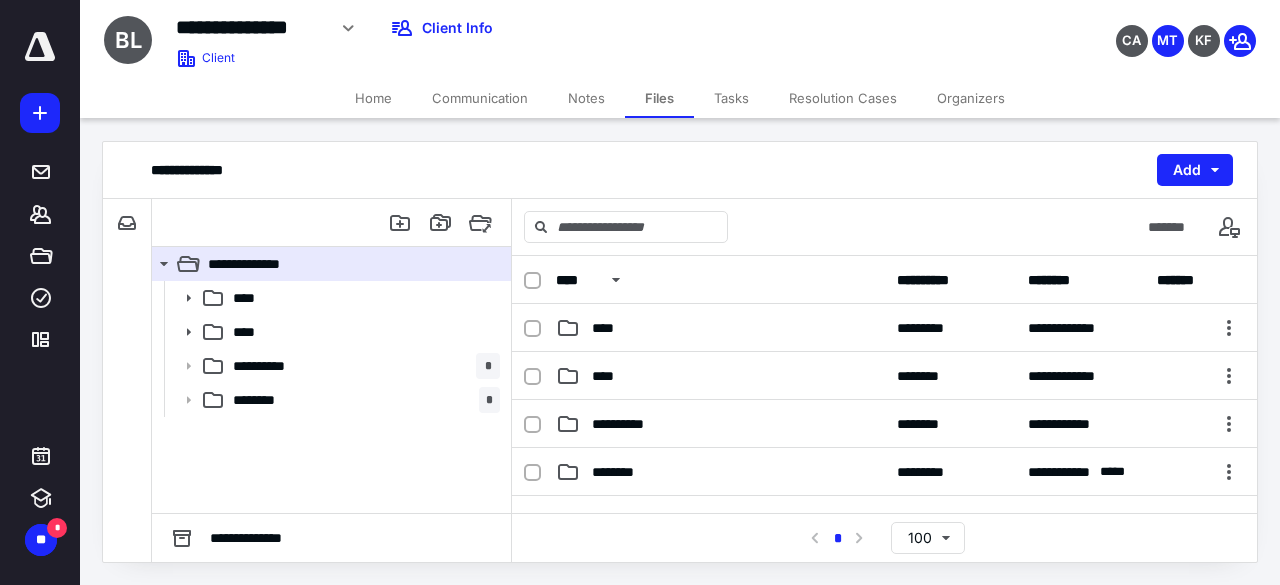 click on "Tasks" at bounding box center [731, 98] 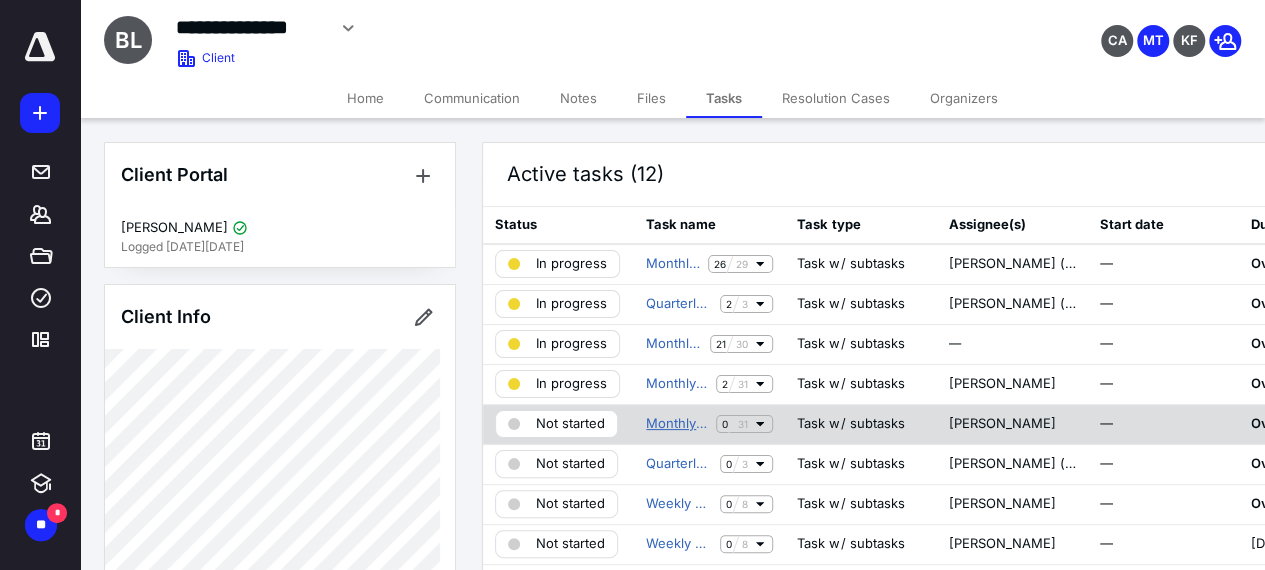 click on "Monthly Tasks" at bounding box center (677, 424) 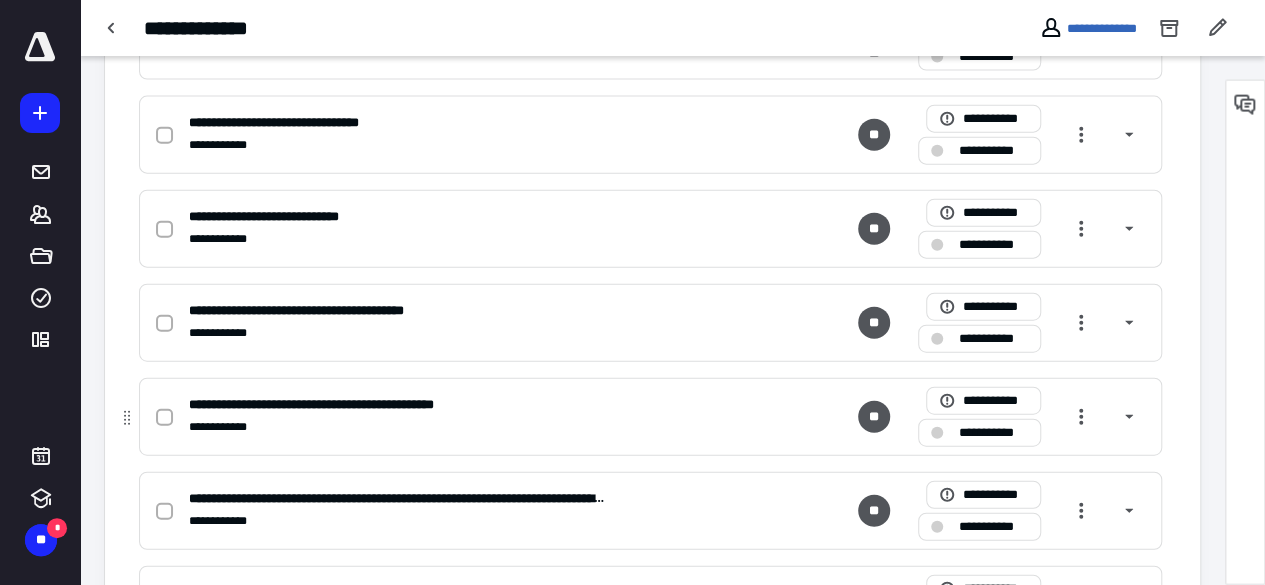 scroll, scrollTop: 2300, scrollLeft: 0, axis: vertical 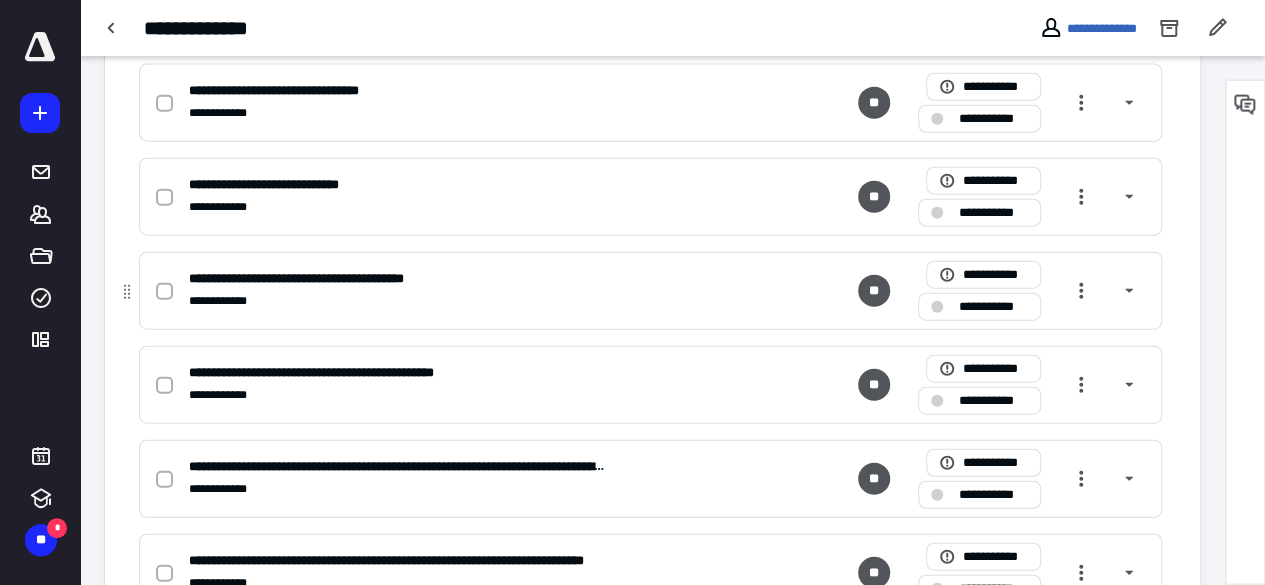 click on "**********" at bounding box center [388, 301] 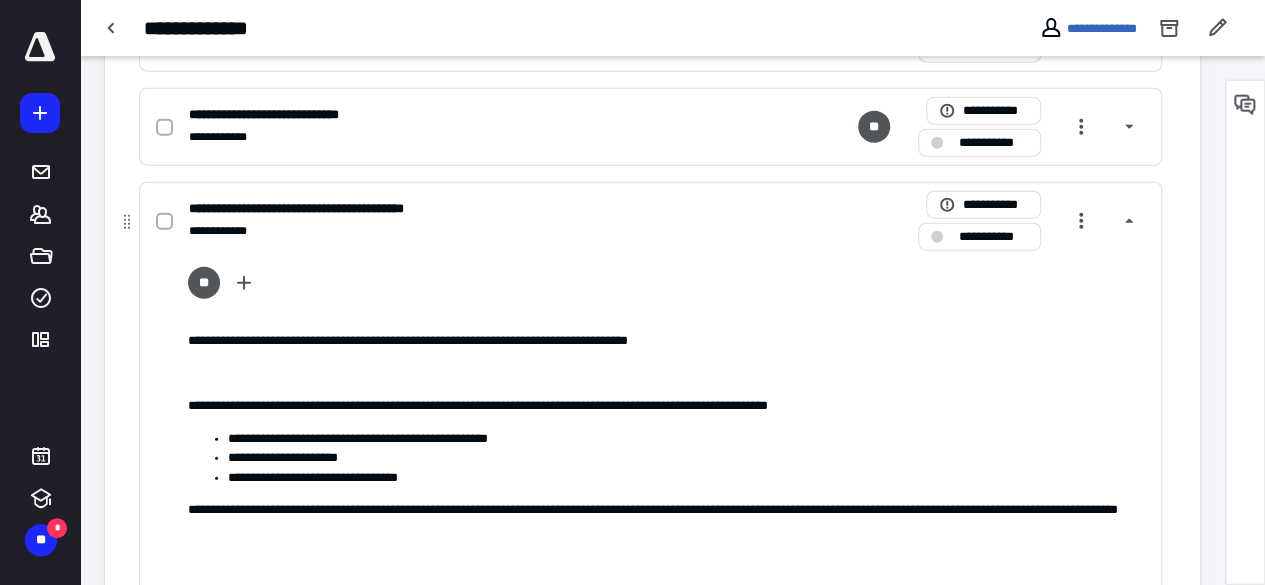 scroll, scrollTop: 2400, scrollLeft: 0, axis: vertical 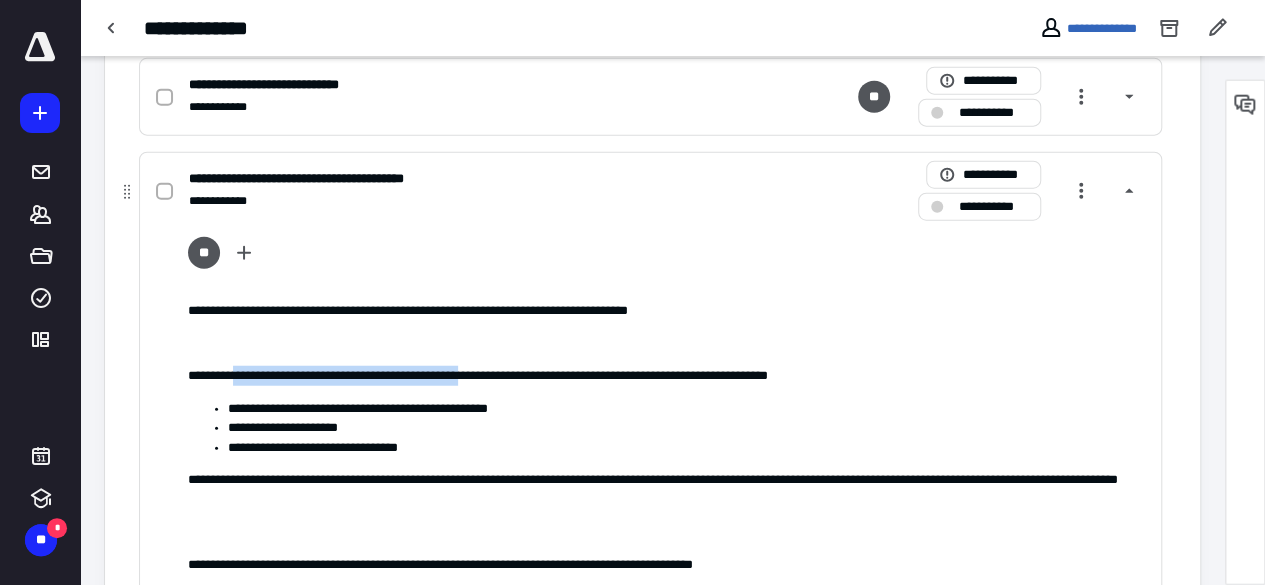 drag, startPoint x: 252, startPoint y: 375, endPoint x: 522, endPoint y: 380, distance: 270.0463 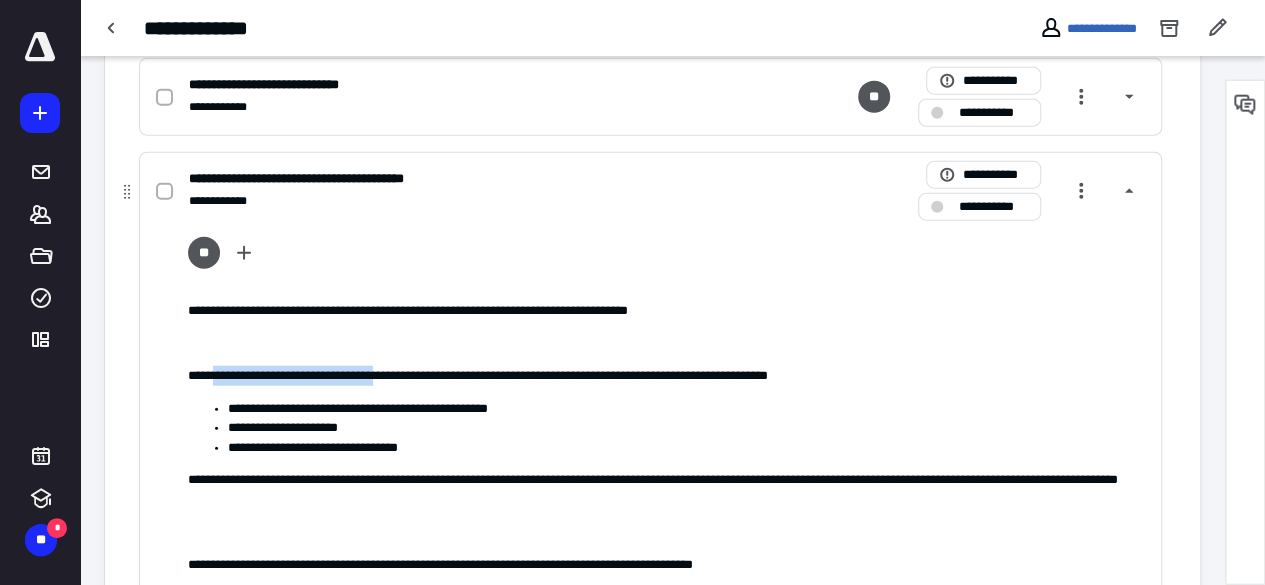 drag, startPoint x: 220, startPoint y: 379, endPoint x: 424, endPoint y: 377, distance: 204.0098 